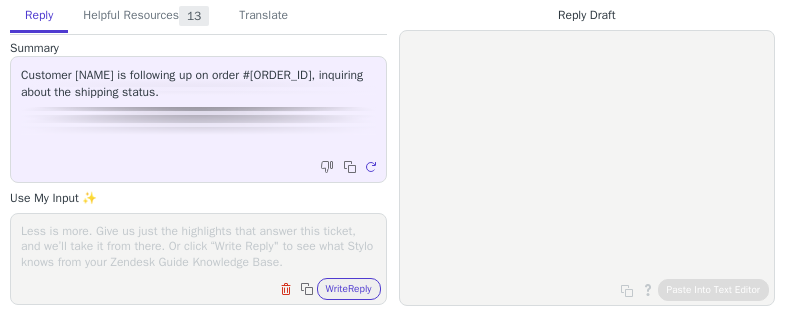 scroll, scrollTop: 0, scrollLeft: 0, axis: both 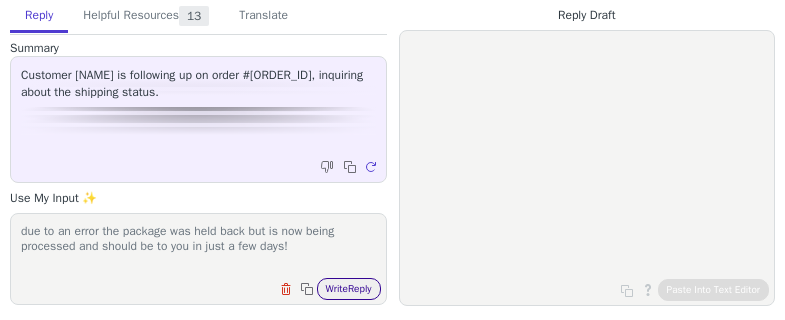type on "due to an error the package was held back but is now being processed and should be to you in just a few days!" 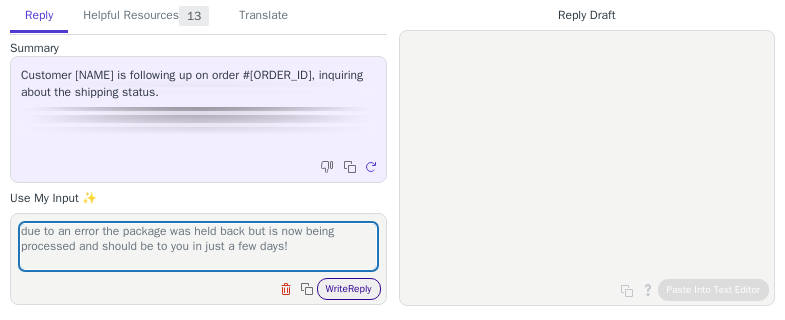 click on "Write  Reply" at bounding box center [349, 289] 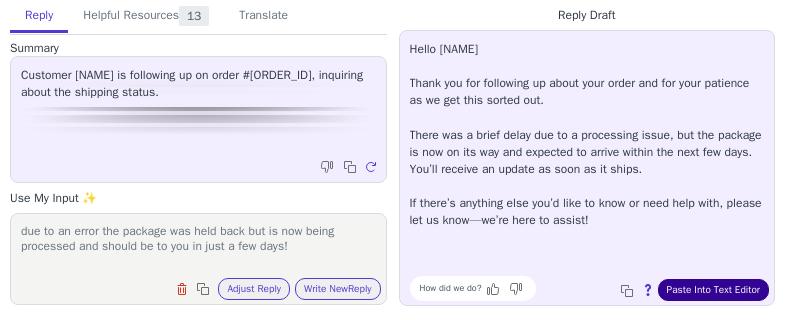 click on "Paste Into Text Editor" at bounding box center [713, 290] 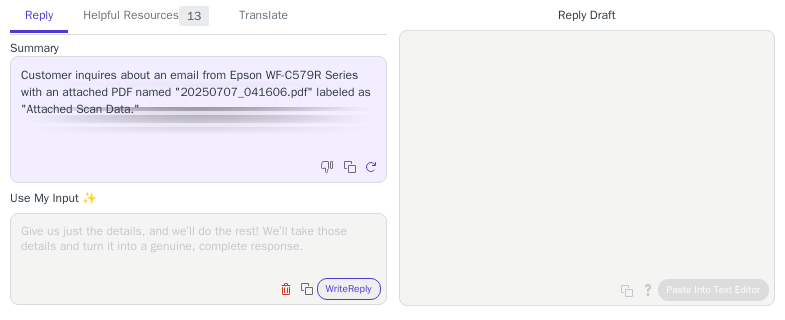 scroll, scrollTop: 0, scrollLeft: 0, axis: both 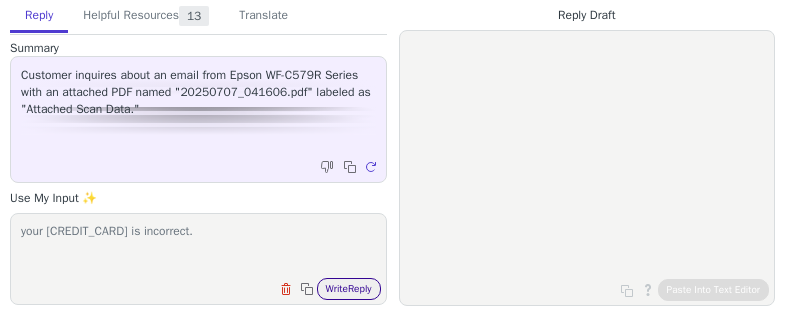 type on "your [CREDIT_CARD] is incorrect." 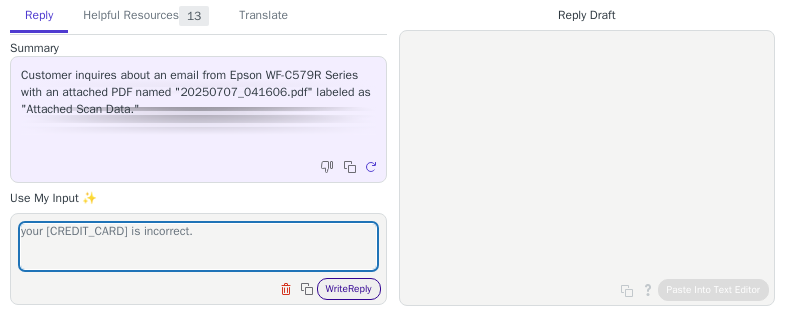 click on "Write  Reply" at bounding box center [349, 289] 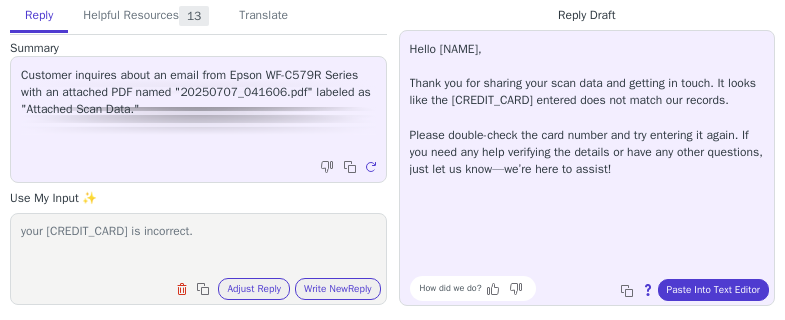 scroll, scrollTop: 8, scrollLeft: 0, axis: vertical 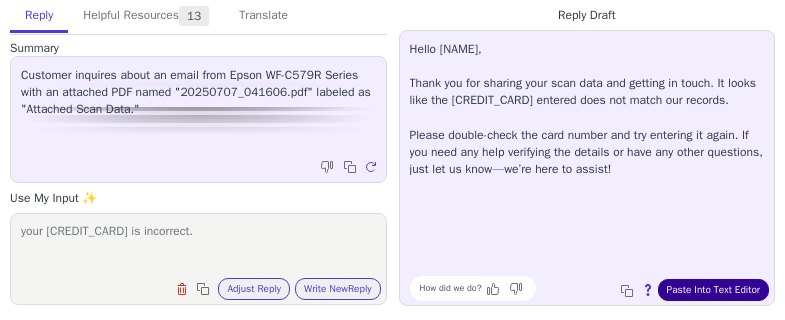 click on "Paste Into Text Editor" at bounding box center [713, 290] 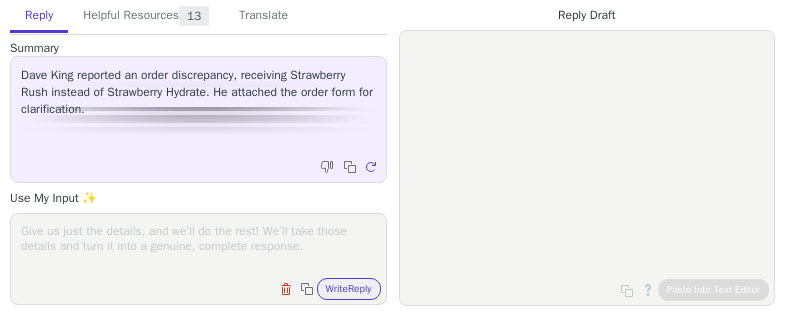 scroll, scrollTop: 0, scrollLeft: 0, axis: both 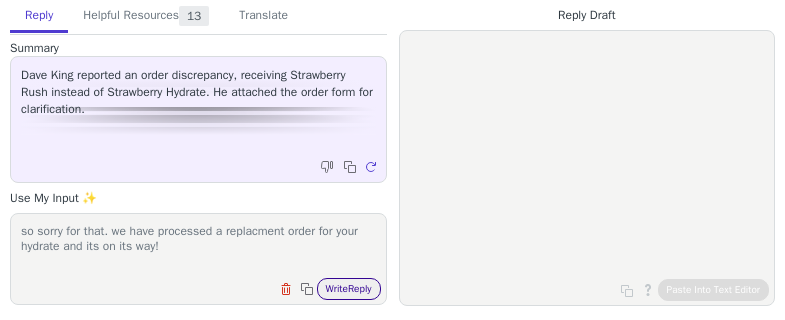type on "so sorry for that. we have processed a replacment order for your hydrate and its on its way!" 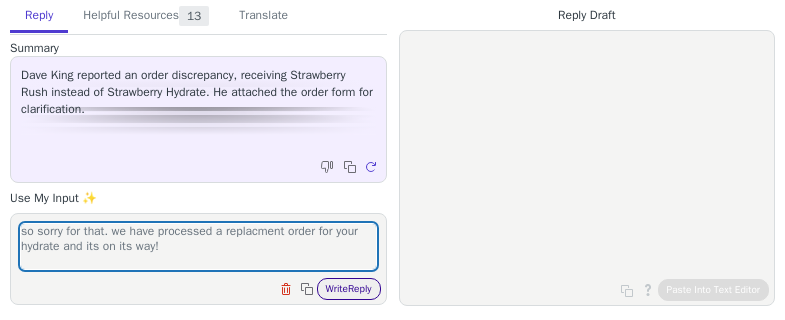 click on "Write  Reply" at bounding box center [349, 289] 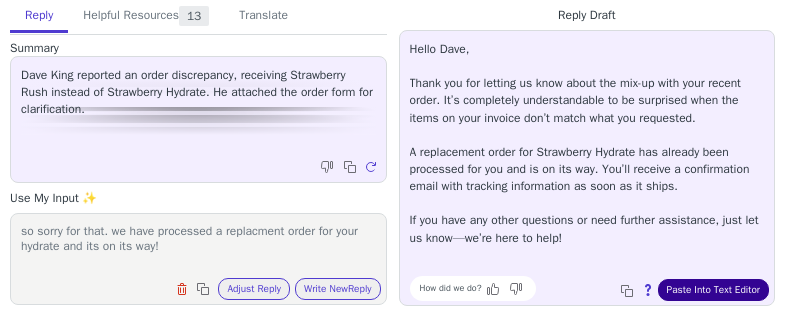 click on "Paste Into Text Editor" at bounding box center (713, 290) 